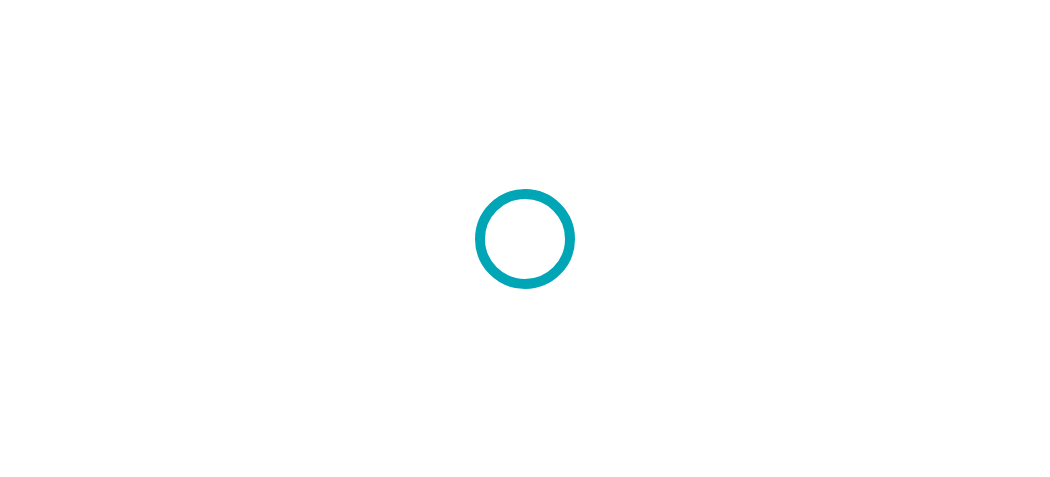 scroll, scrollTop: 0, scrollLeft: 0, axis: both 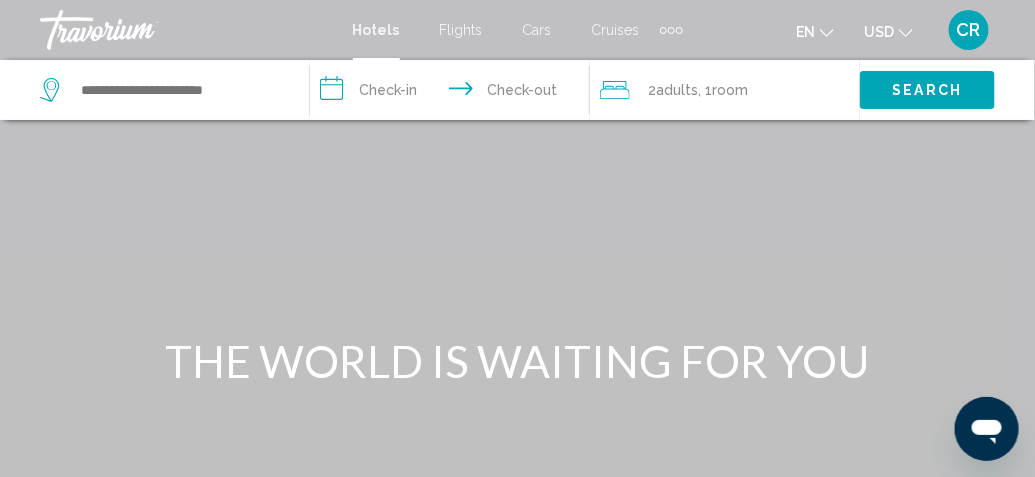 click on "**********" at bounding box center (454, 93) 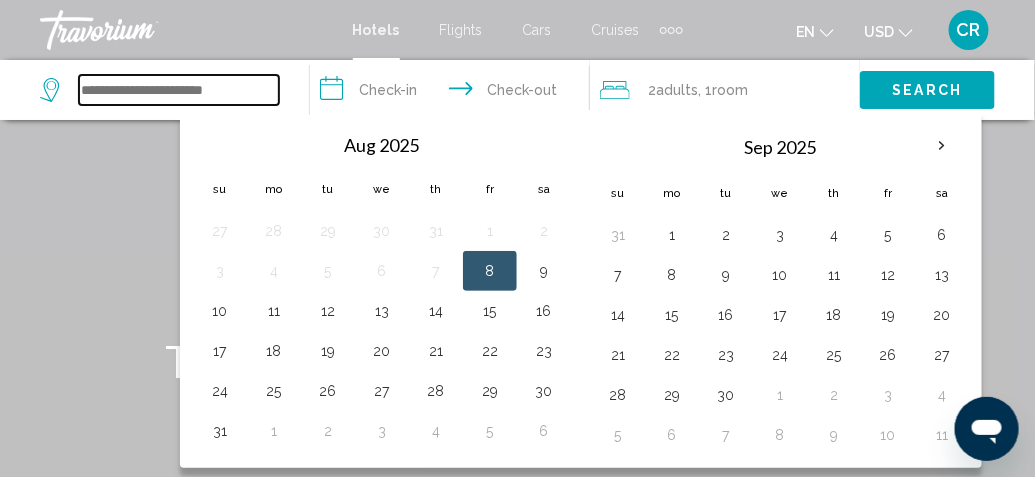 click at bounding box center [179, 90] 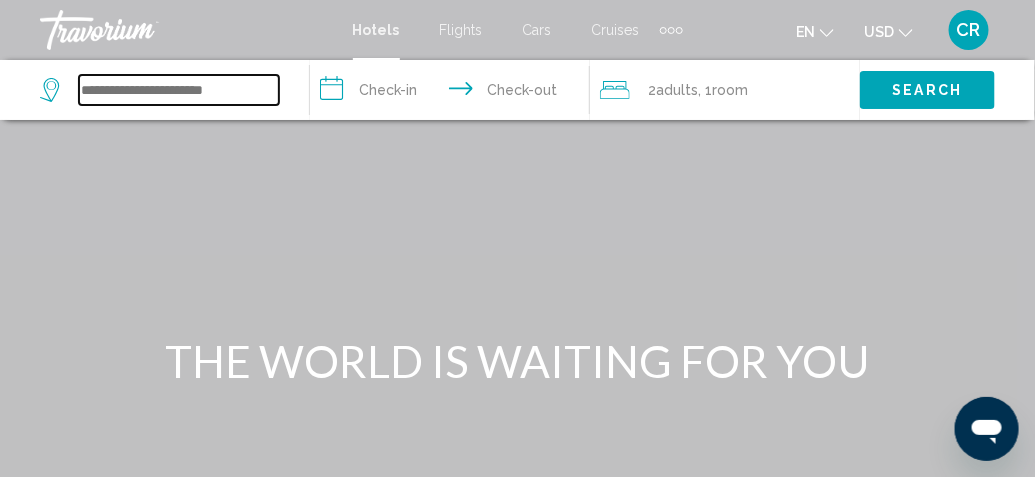 click at bounding box center (179, 90) 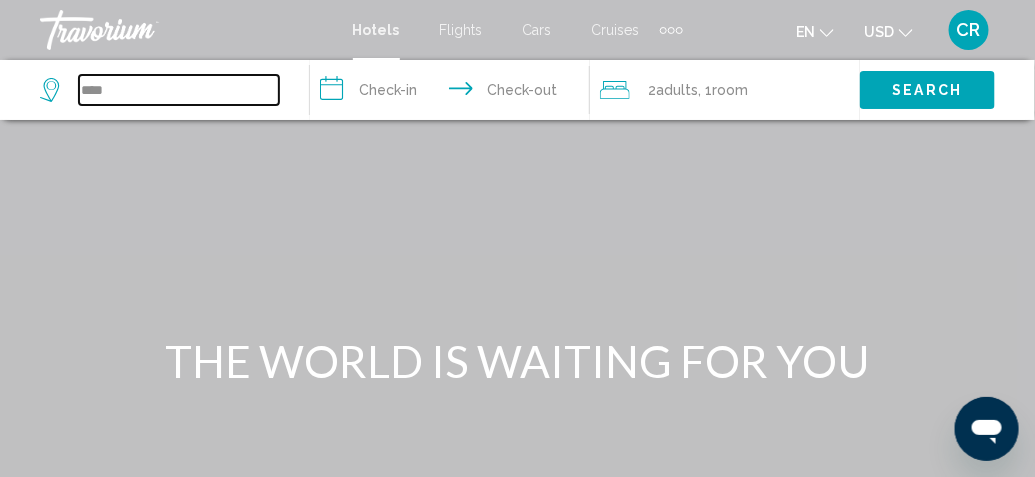 type on "***" 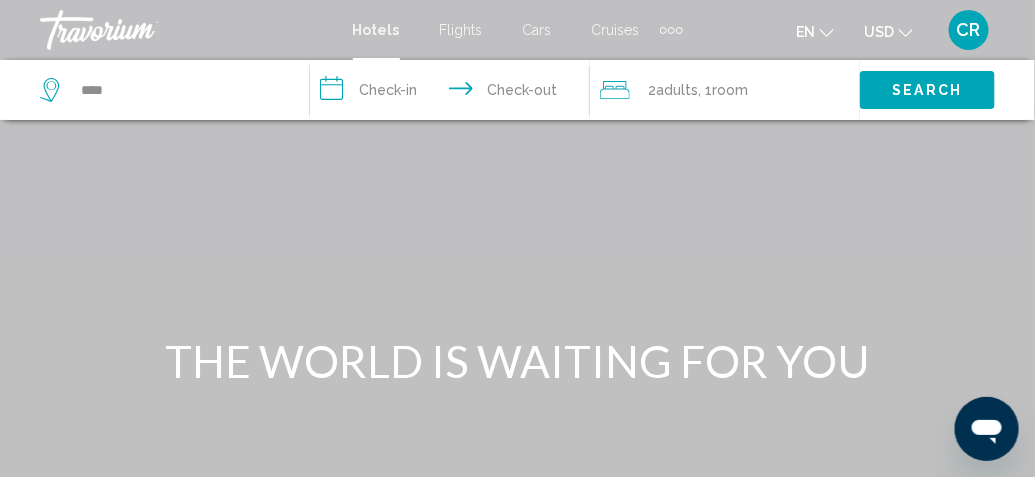 click on "**********" at bounding box center [454, 93] 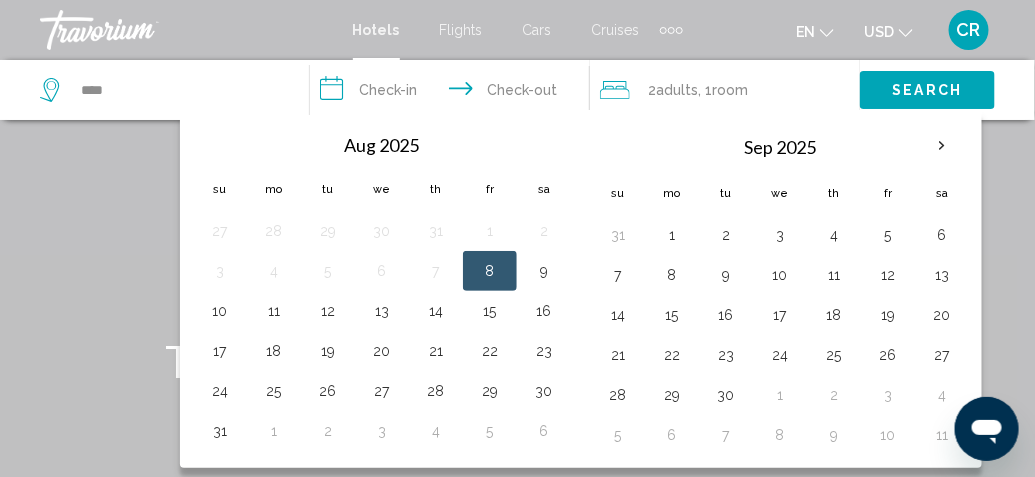click on "Flights" at bounding box center (461, 30) 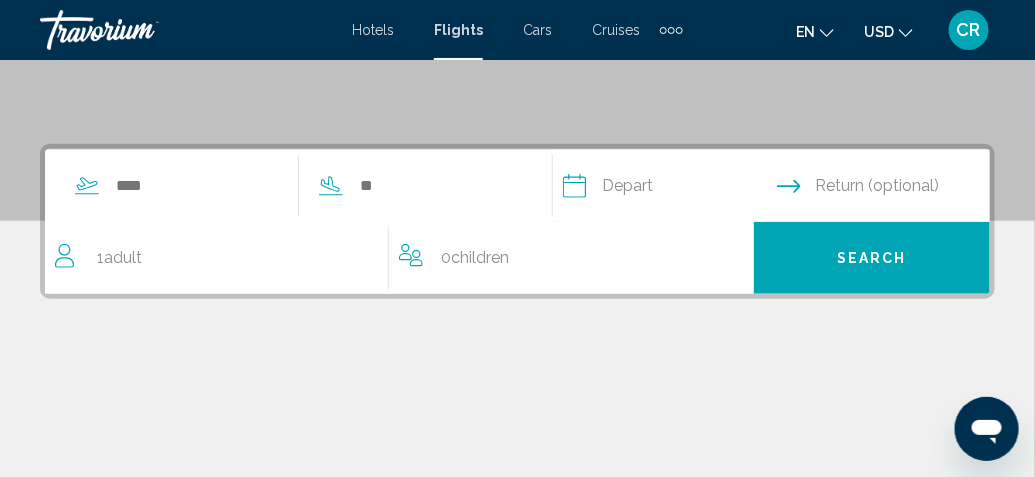 scroll, scrollTop: 392, scrollLeft: 0, axis: vertical 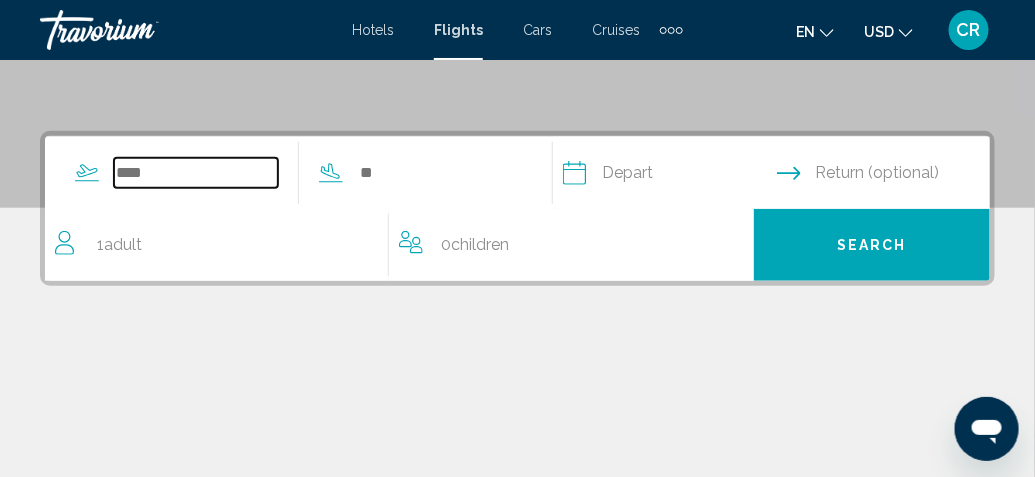 click at bounding box center (196, 173) 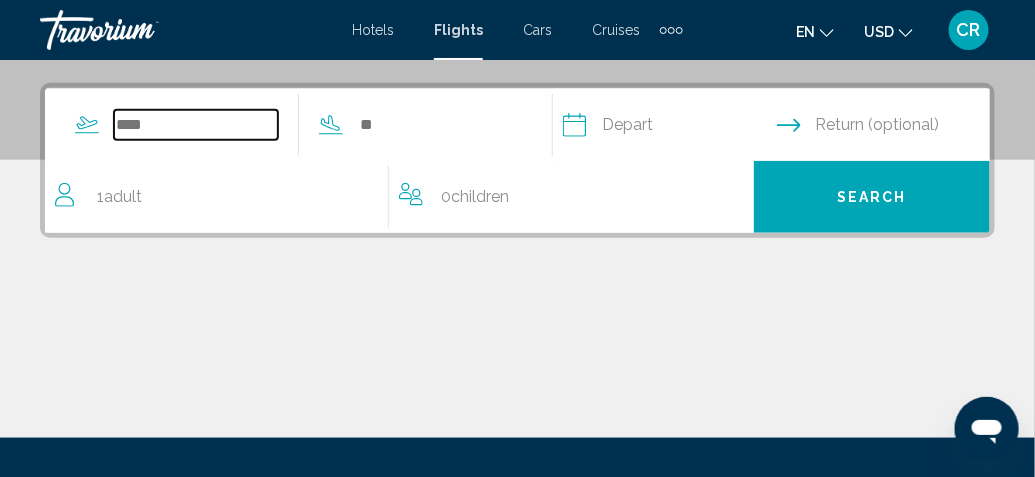 scroll, scrollTop: 457, scrollLeft: 0, axis: vertical 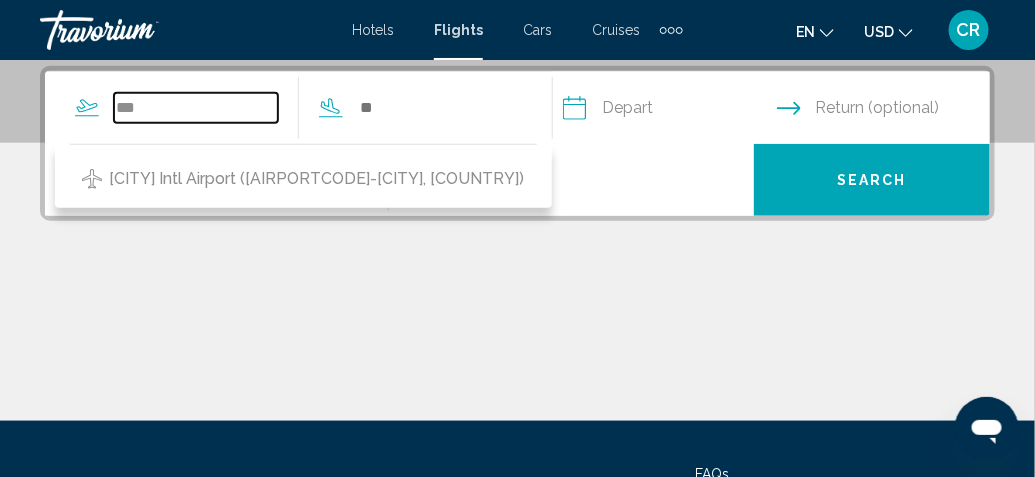 type on "***" 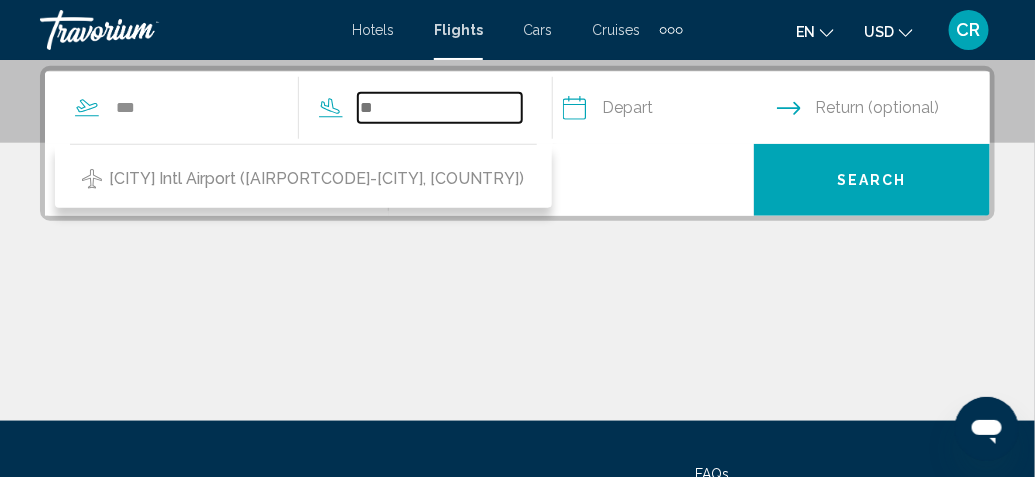 click at bounding box center (440, 108) 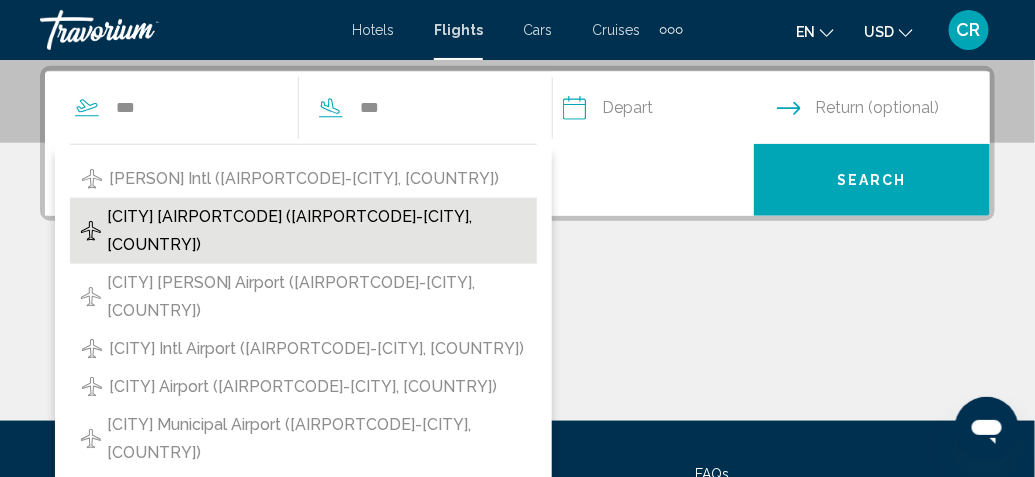 click on "[CITY] [AIRPORTCODE] ([AIRPORTCODE]-[CITY], [COUNTRY])" at bounding box center (317, 231) 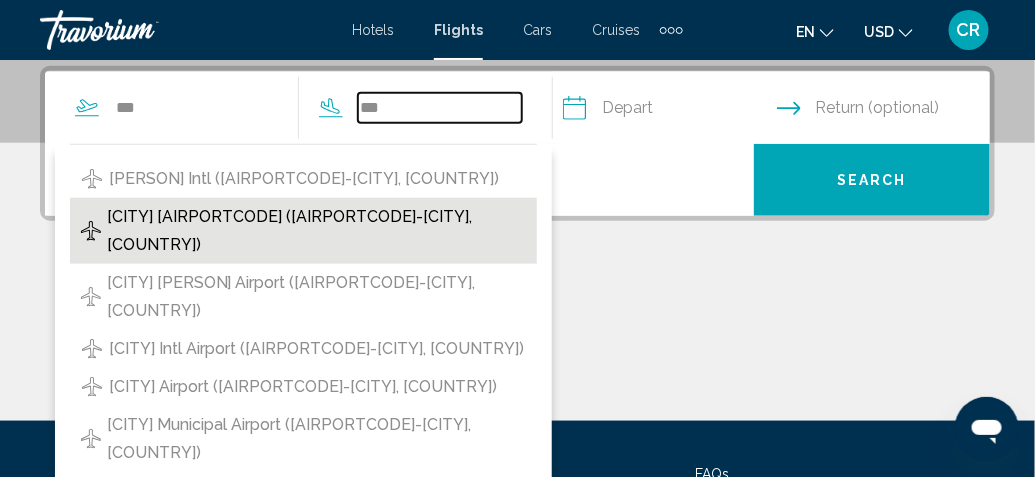 type on "**********" 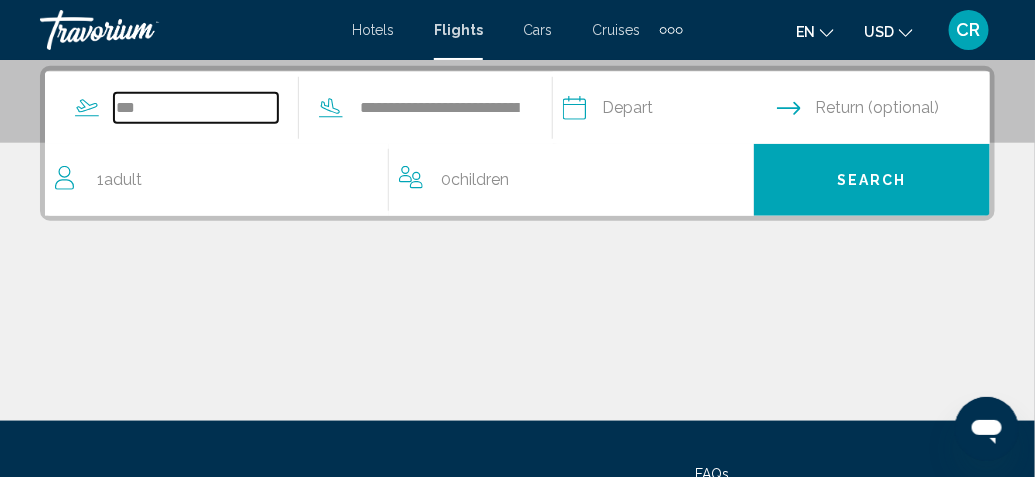 click on "***" at bounding box center (196, 108) 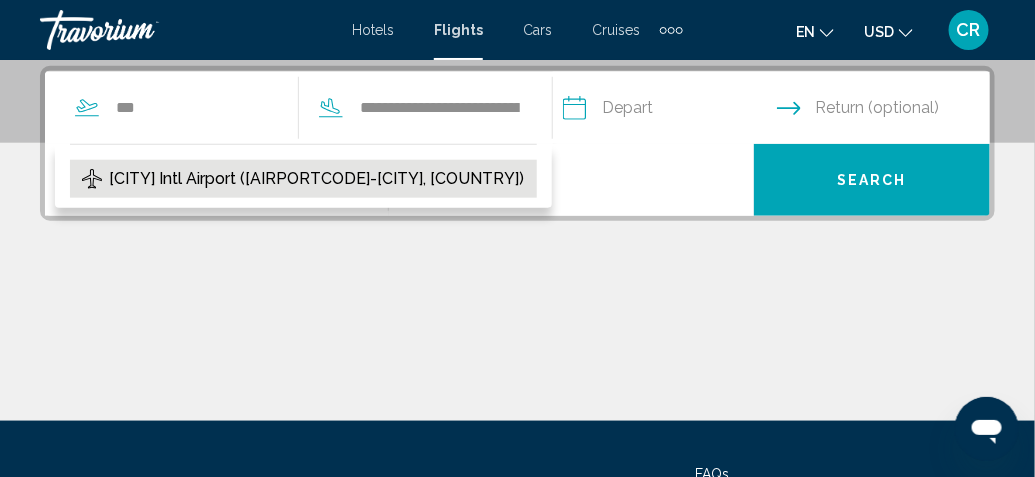click on "[CITY] Intl Airport ([AIRPORTCODE]-[CITY], [COUNTRY])" at bounding box center [316, 179] 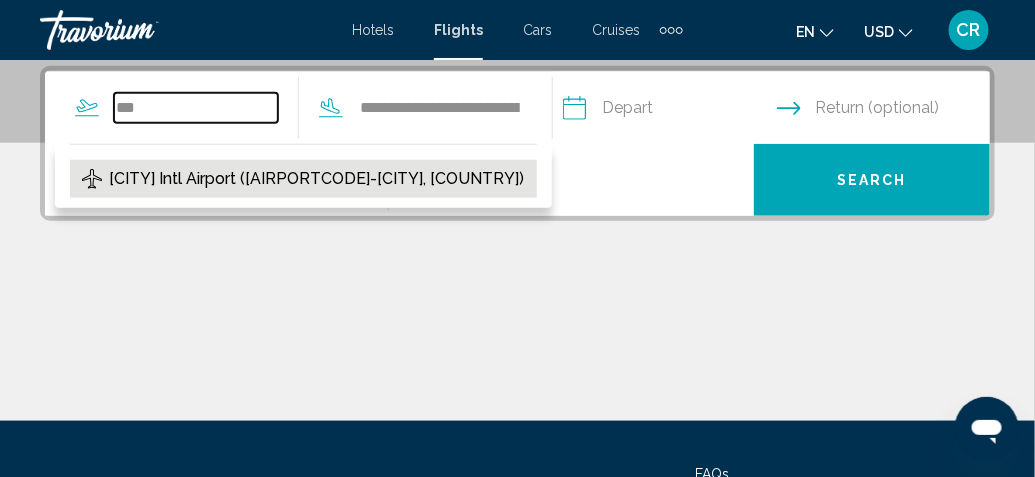 type on "**********" 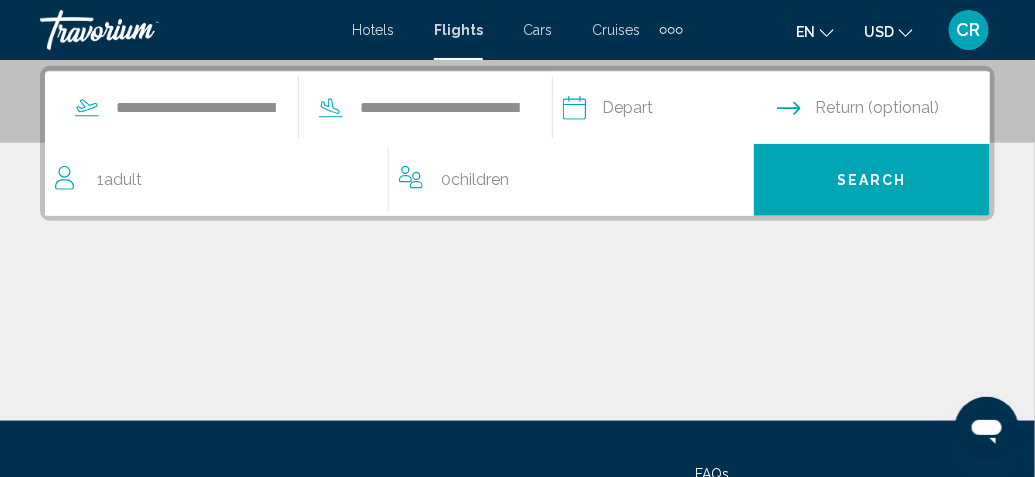 click at bounding box center (669, 111) 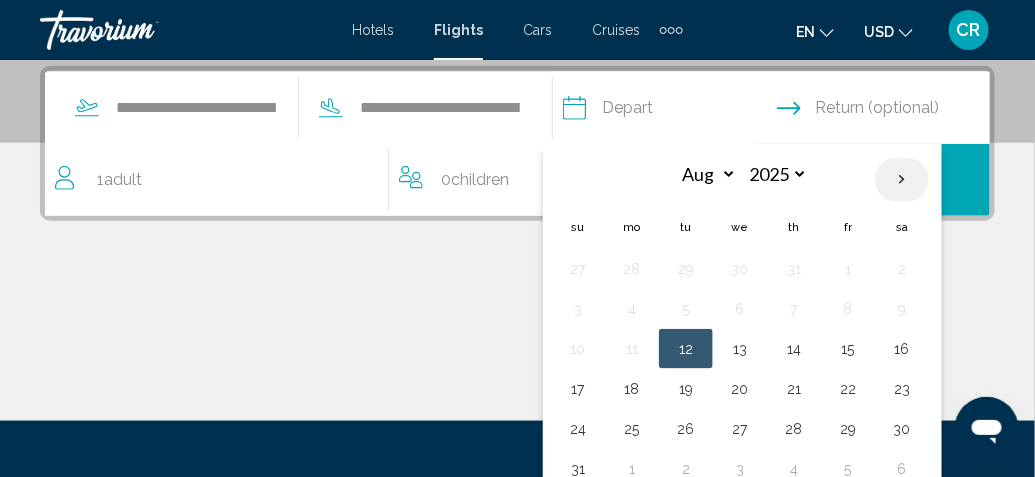 click at bounding box center [902, 180] 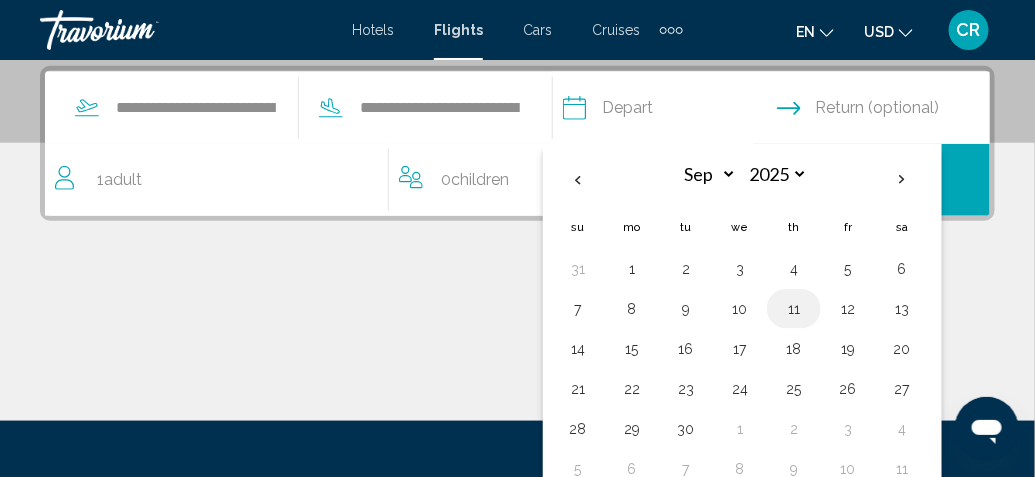 click on "11" at bounding box center [794, 309] 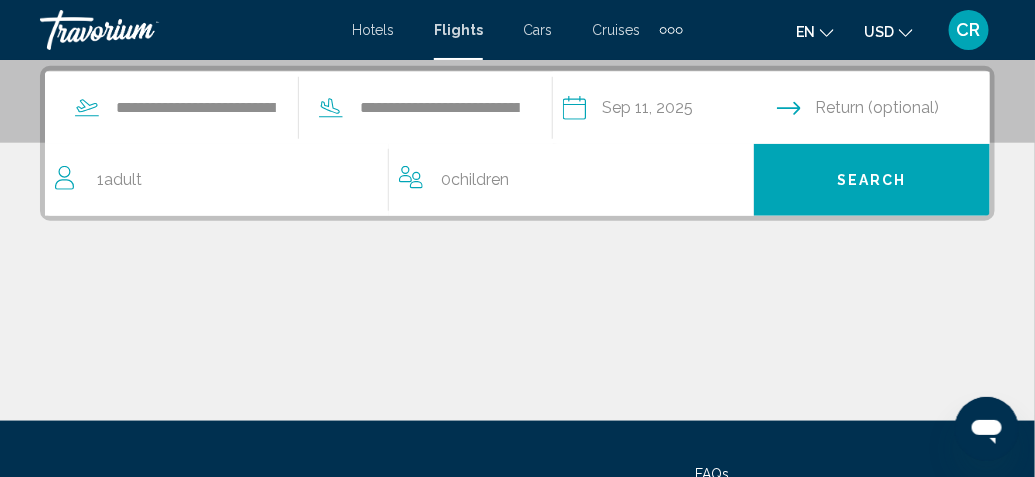 click on "**********" at bounding box center (669, 111) 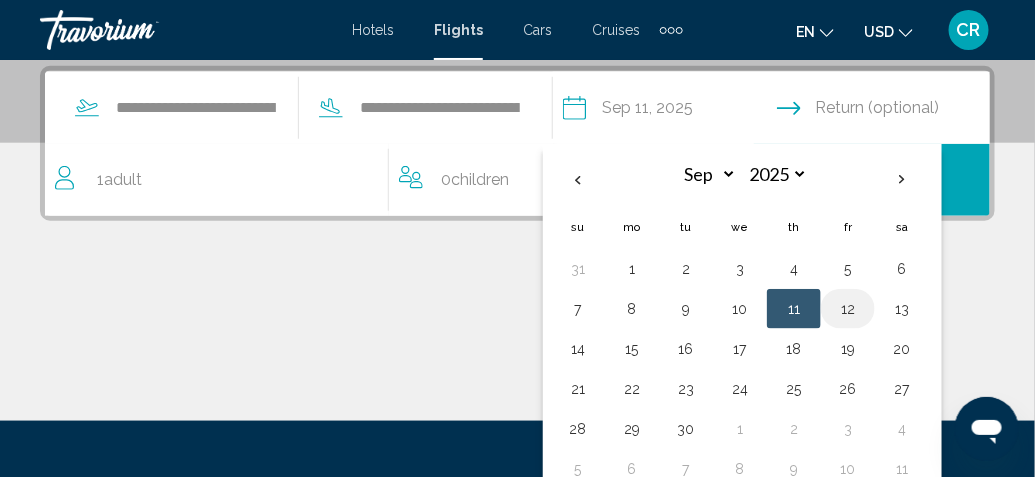 click on "12" at bounding box center [848, 309] 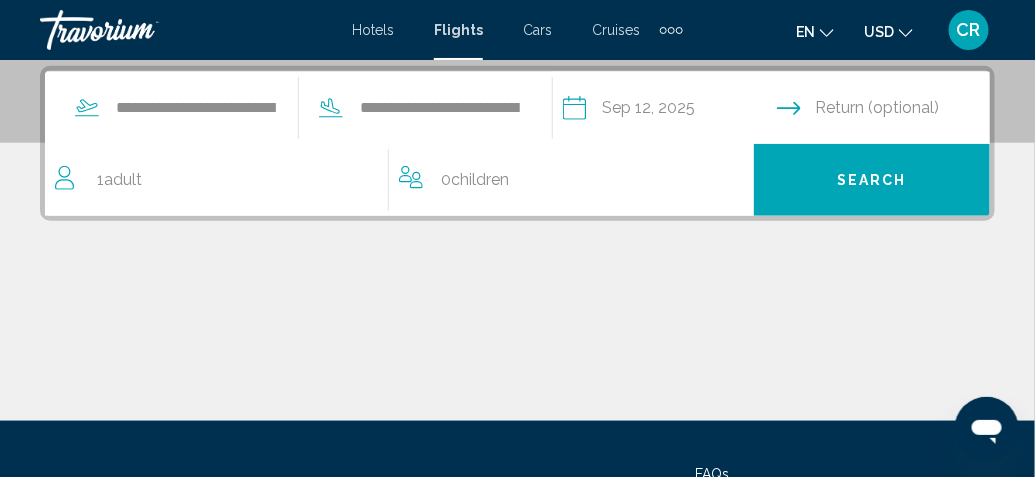 click at bounding box center [888, 111] 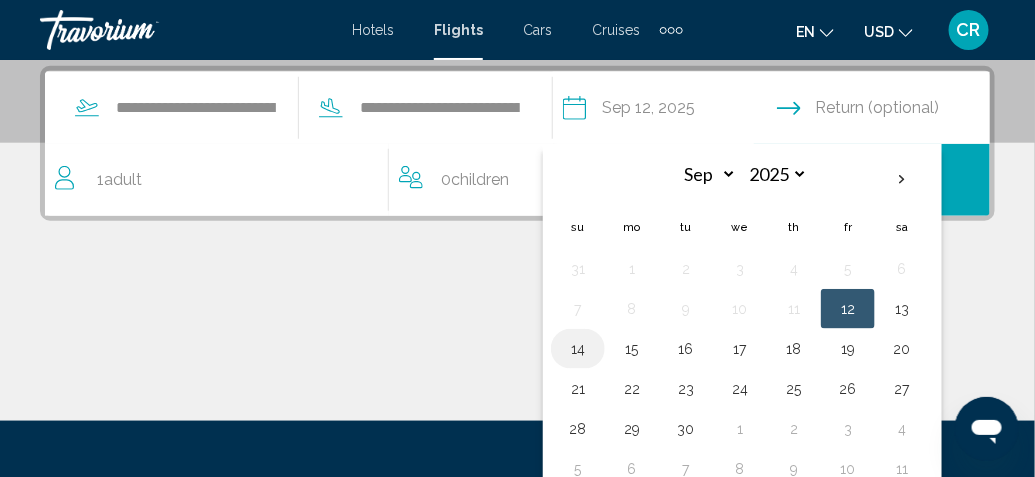 click on "14" at bounding box center (578, 349) 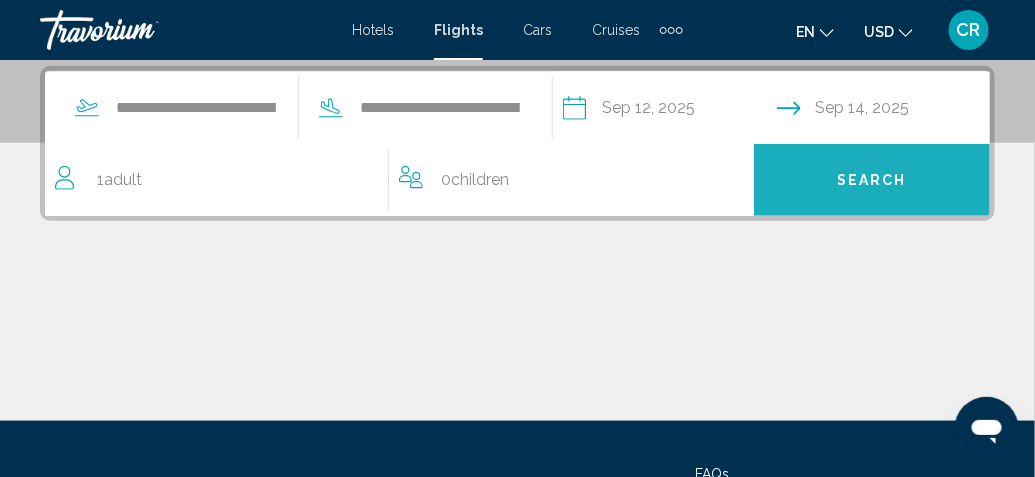 click on "Search" at bounding box center (872, 180) 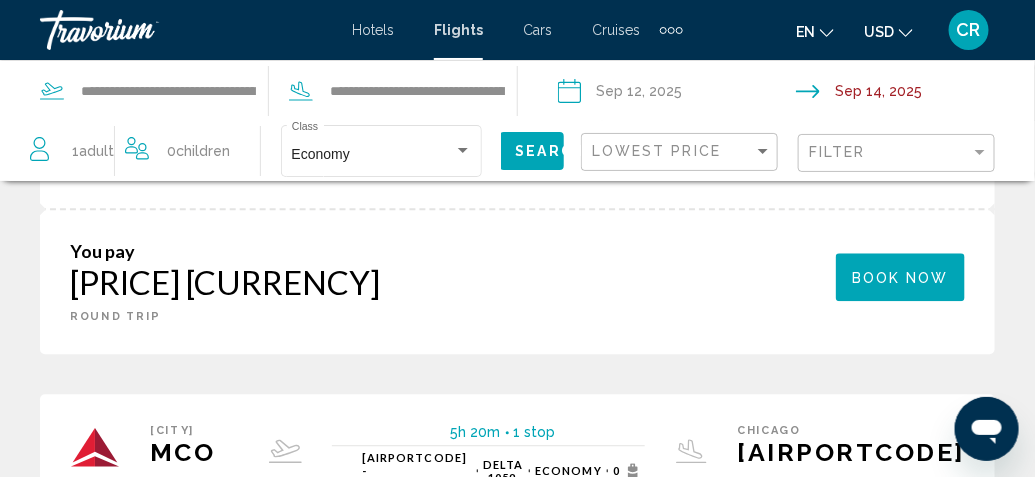 scroll, scrollTop: 1110, scrollLeft: 0, axis: vertical 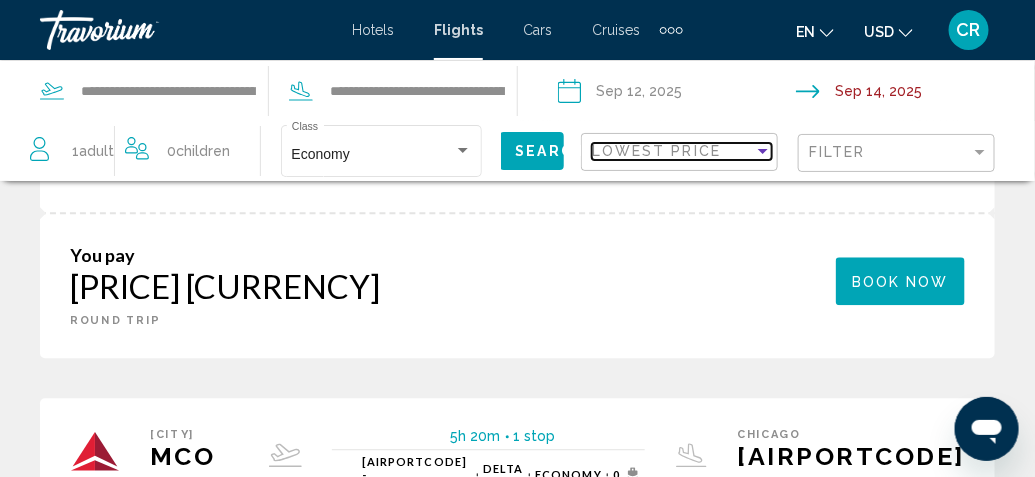click at bounding box center [763, 151] 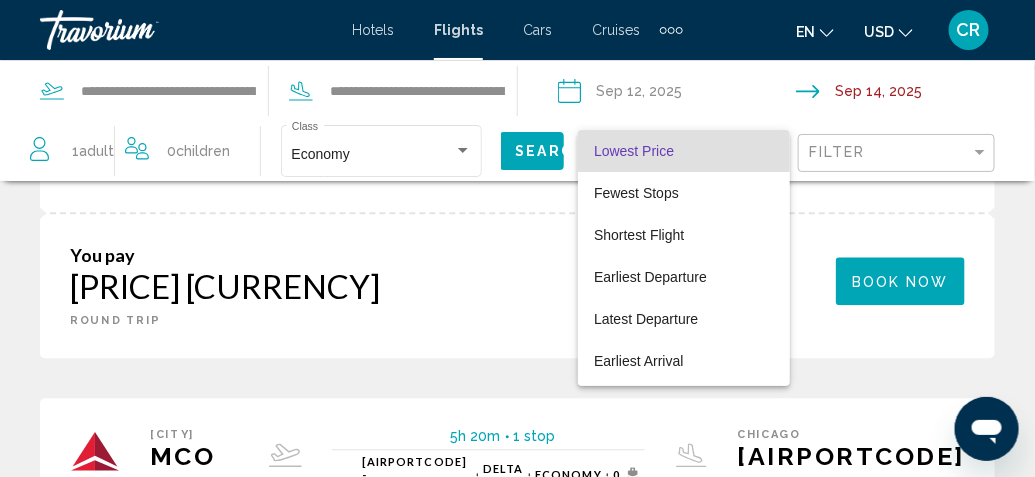 click at bounding box center (517, 238) 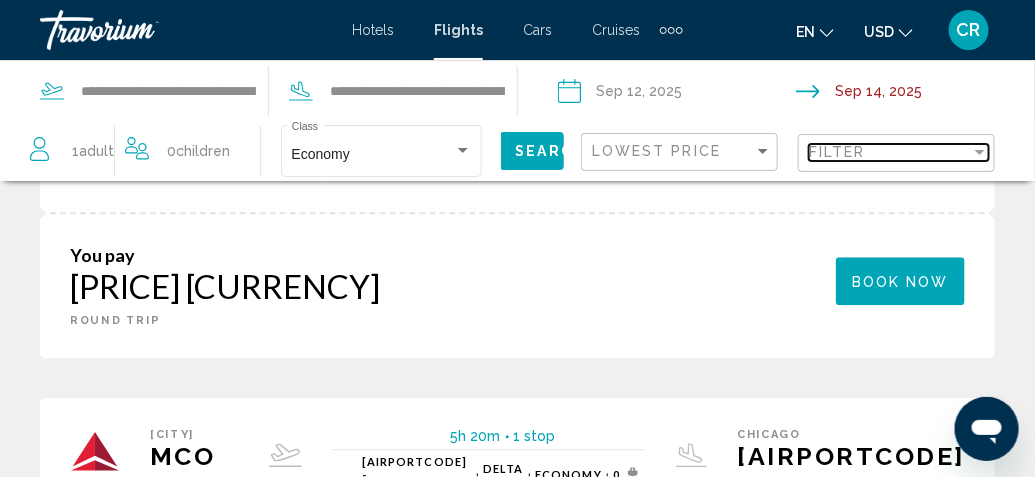 click at bounding box center [980, 152] 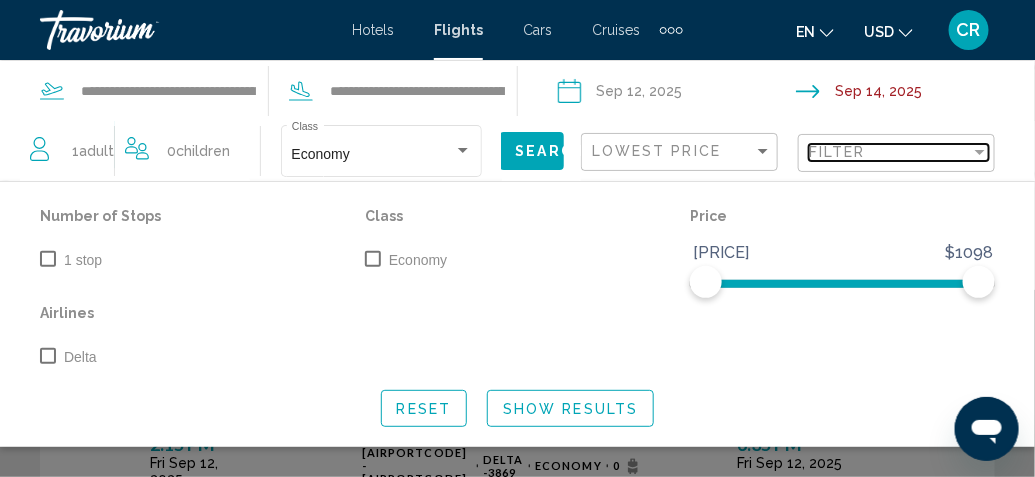 scroll, scrollTop: 1222, scrollLeft: 0, axis: vertical 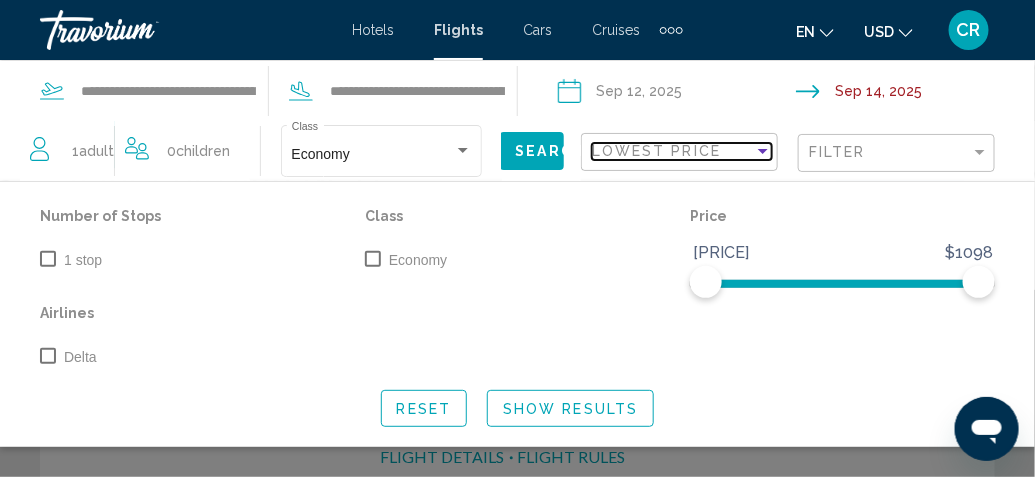click at bounding box center (763, 151) 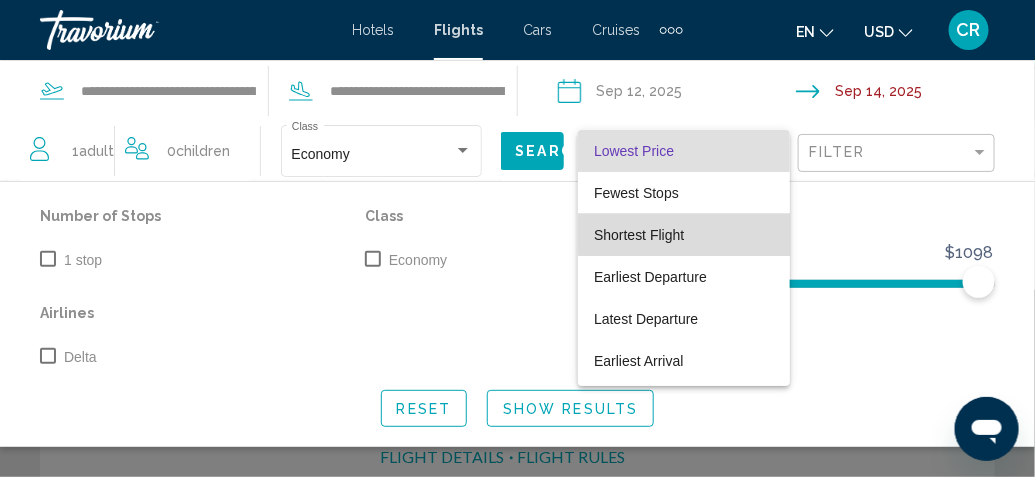 click on "Shortest Flight" at bounding box center [684, 193] 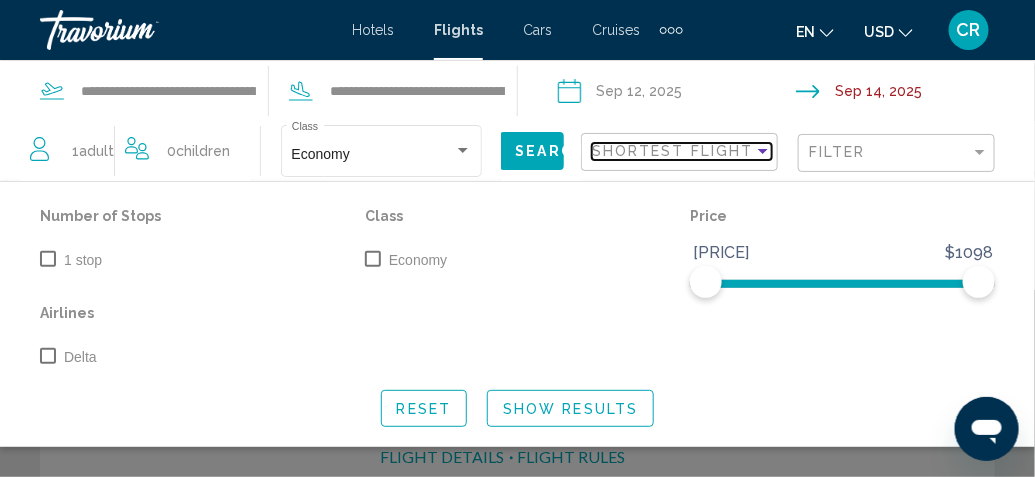 click at bounding box center [763, 151] 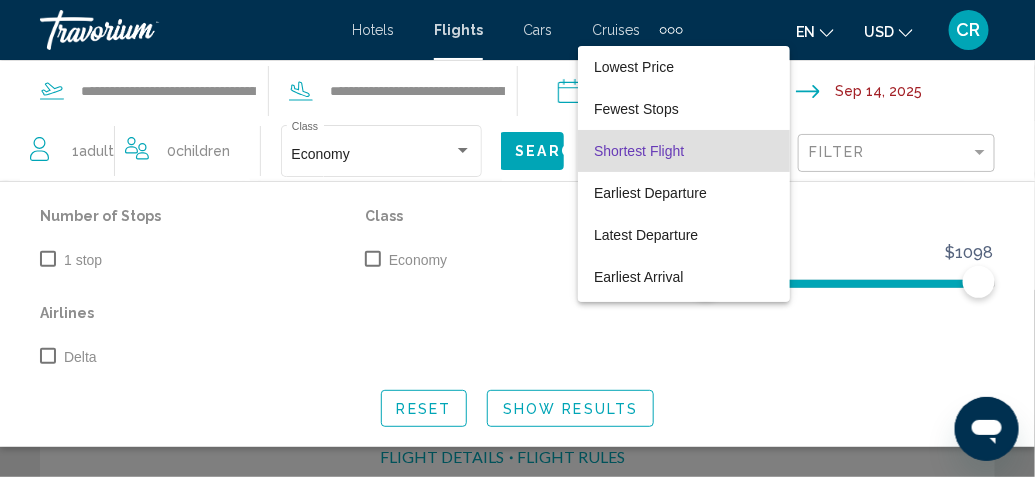 click at bounding box center [517, 238] 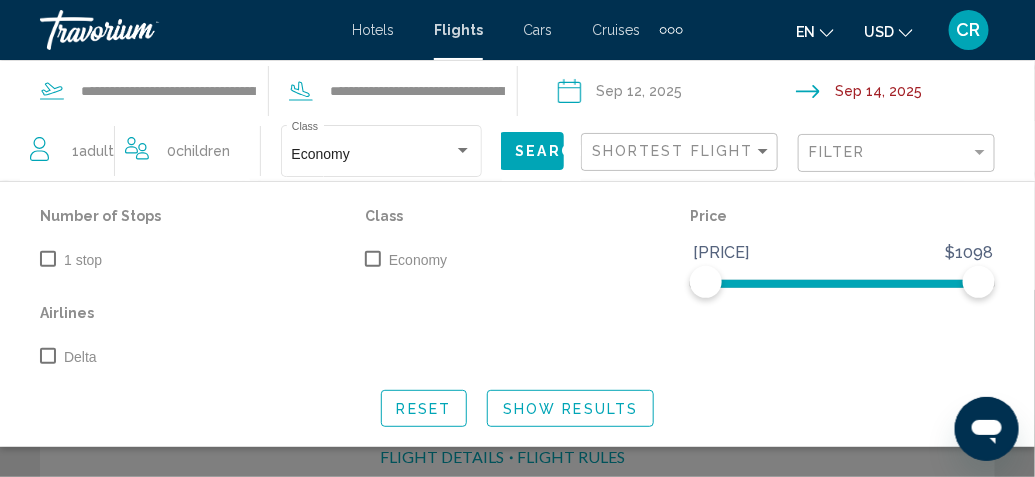 click at bounding box center [676, 94] 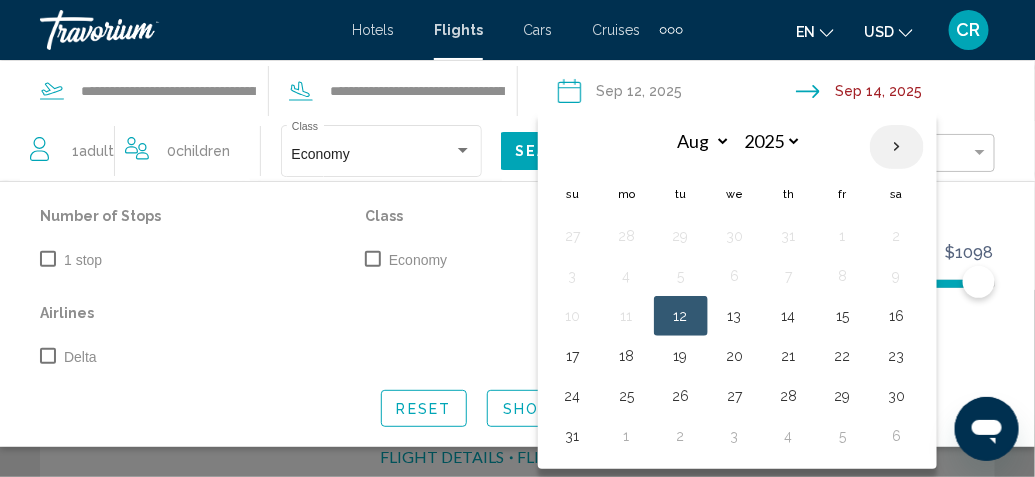 click at bounding box center (897, 147) 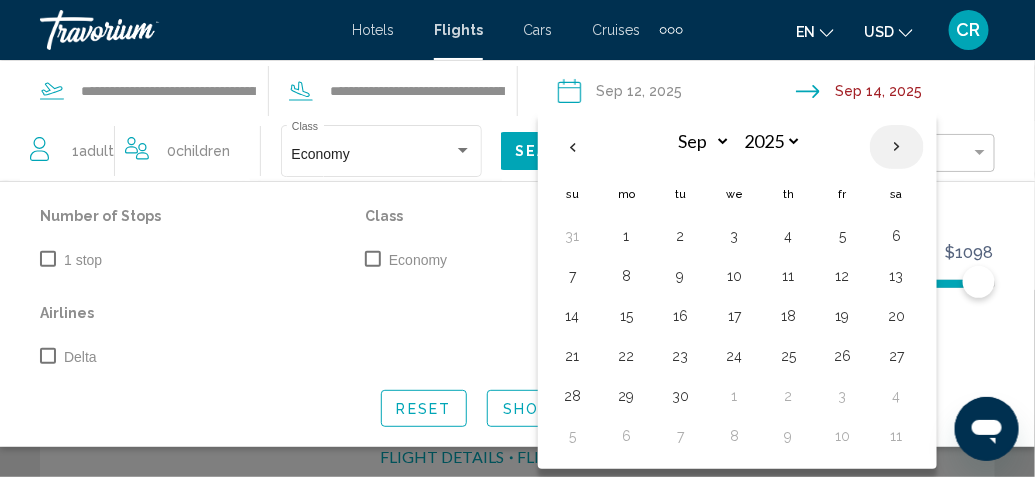 click at bounding box center [897, 147] 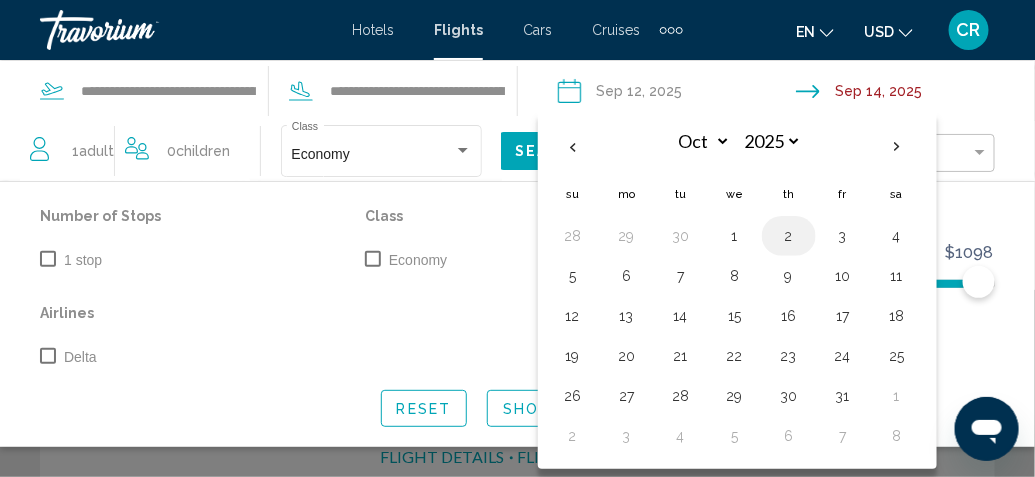 click on "2" at bounding box center (789, 236) 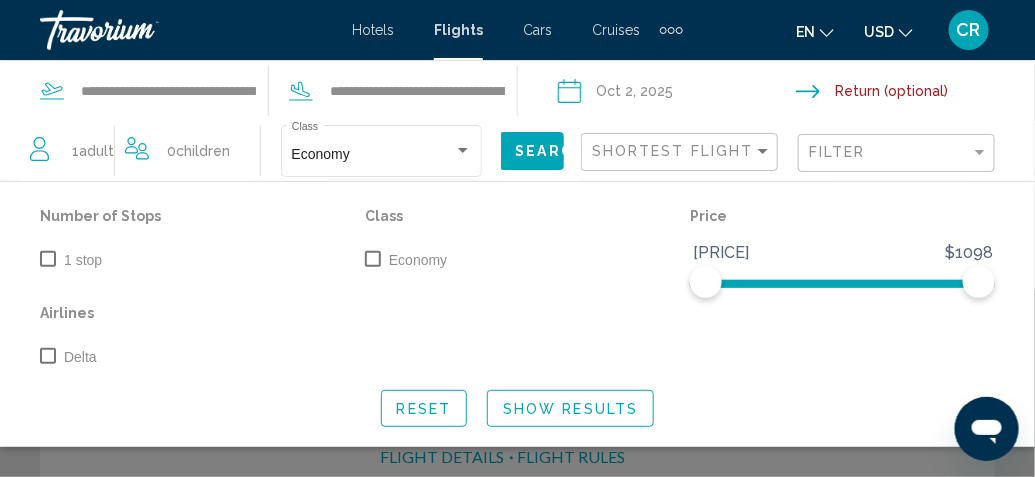 click at bounding box center (919, 94) 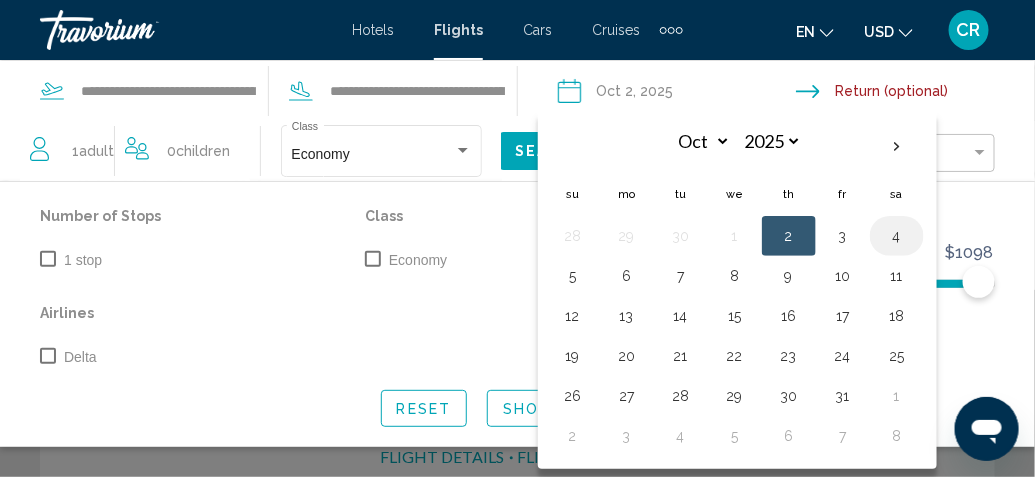 click on "4" at bounding box center (897, 236) 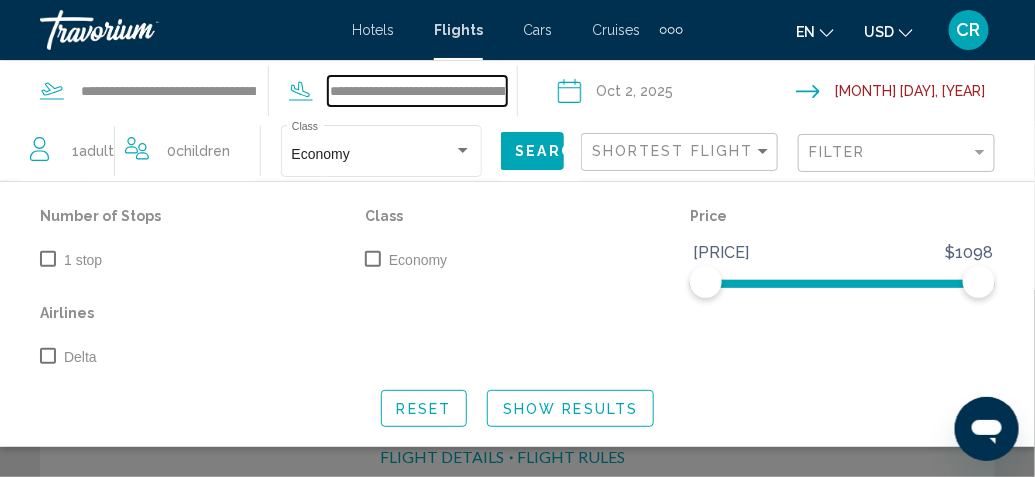 click on "**********" at bounding box center (417, 91) 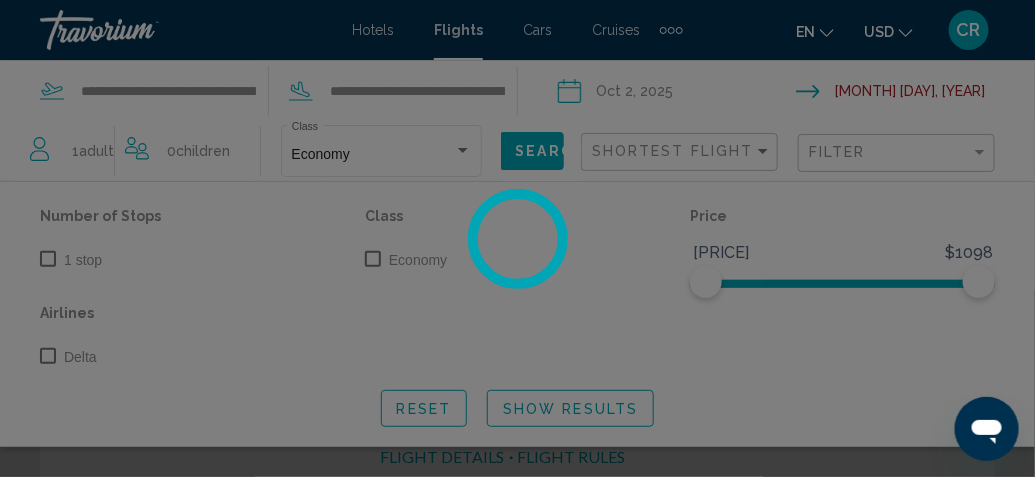 click on "**********" at bounding box center [517, -984] 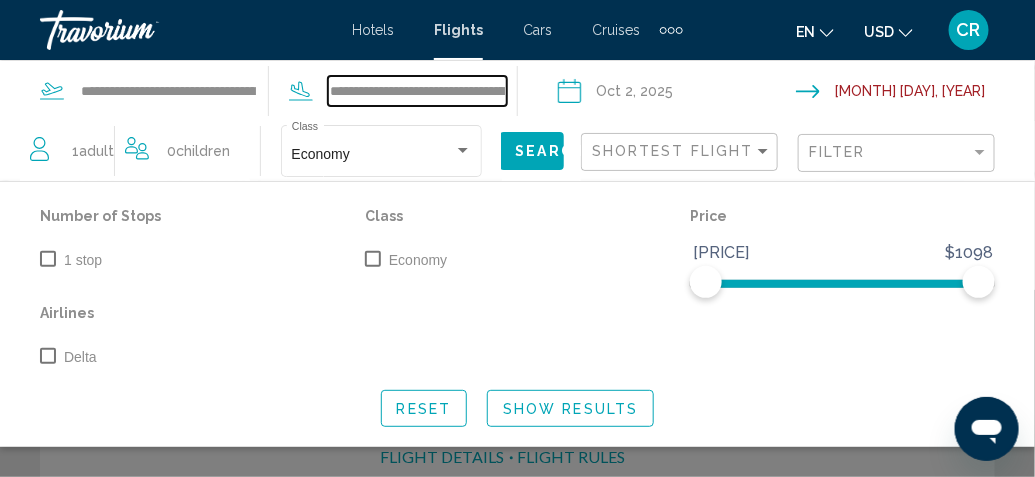 click on "**********" at bounding box center [417, 91] 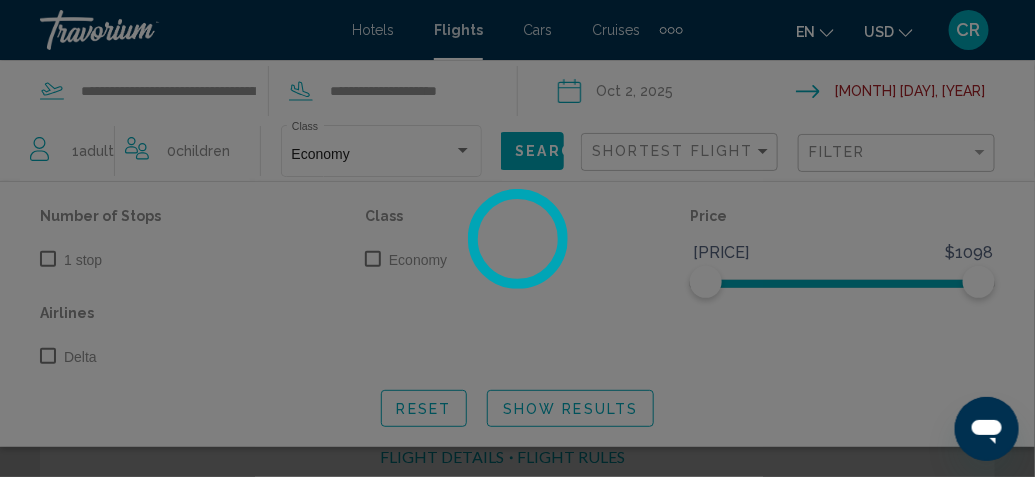 click at bounding box center (517, 238) 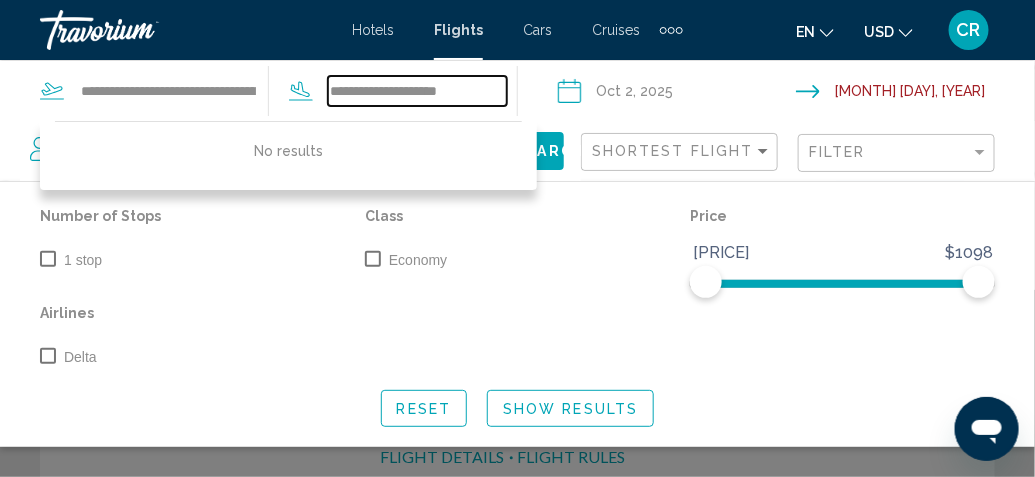 click on "**********" at bounding box center (417, 91) 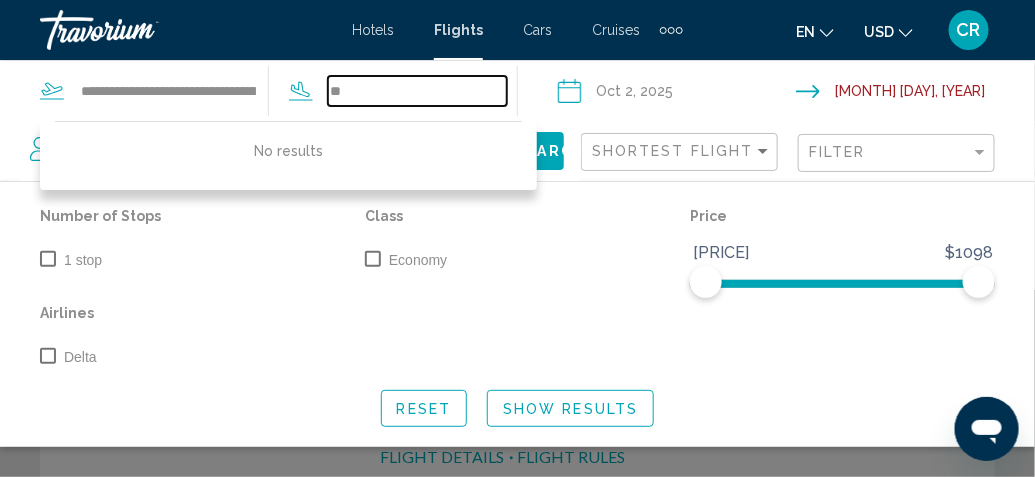 type on "*" 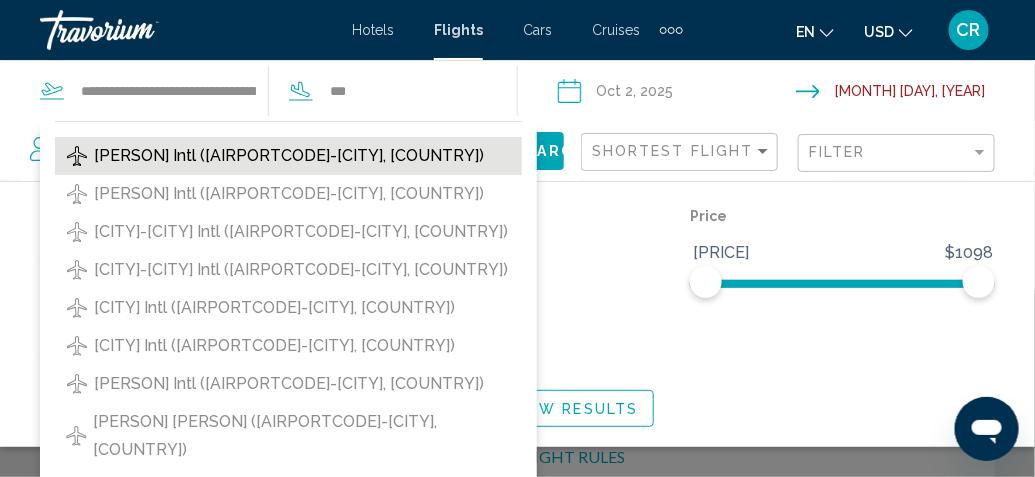 click on "[PERSON] Intl ([AIRPORTCODE]-[CITY], [COUNTRY])" at bounding box center [288, 156] 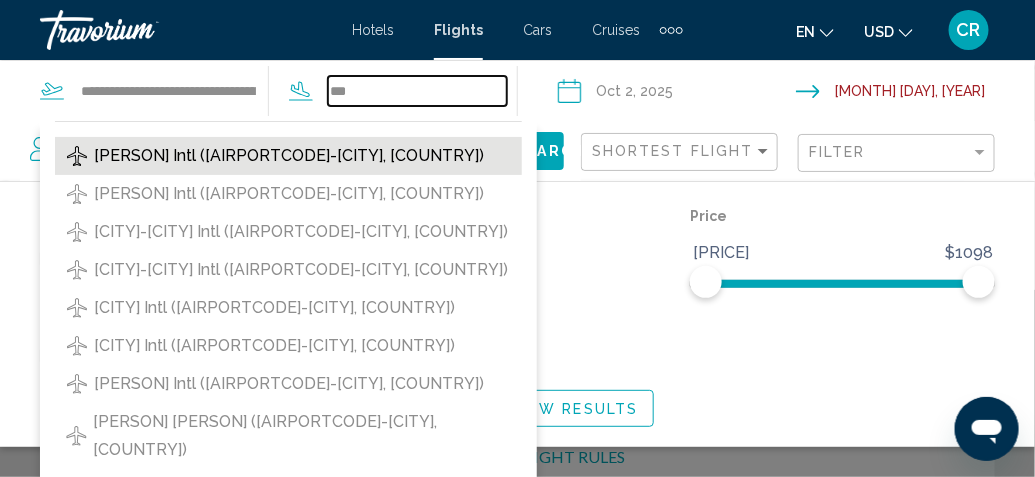 type on "**********" 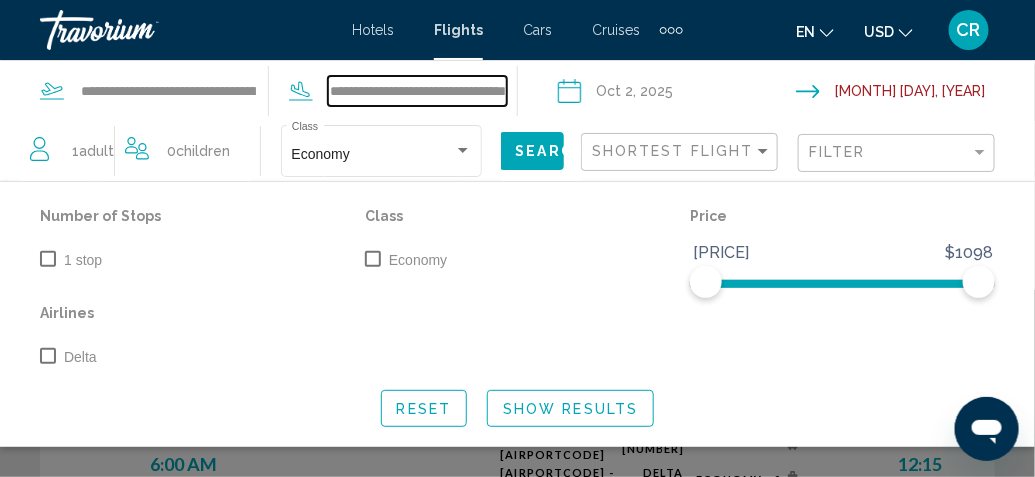 scroll, scrollTop: 1373, scrollLeft: 0, axis: vertical 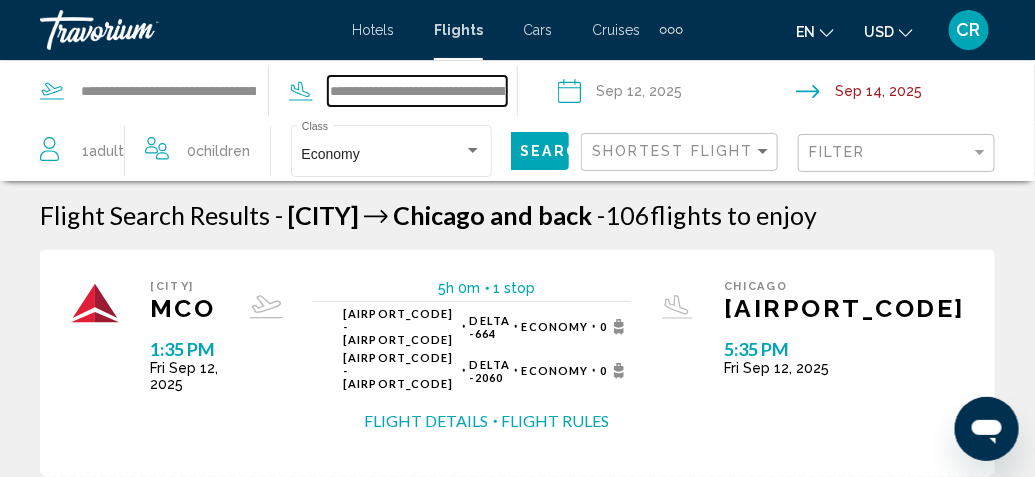 click on "**********" at bounding box center [417, 91] 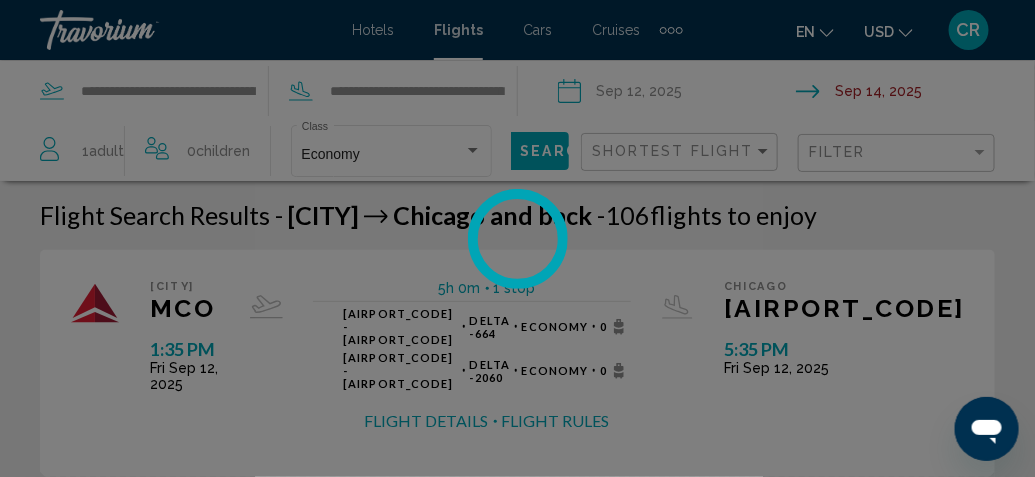 click at bounding box center (517, 238) 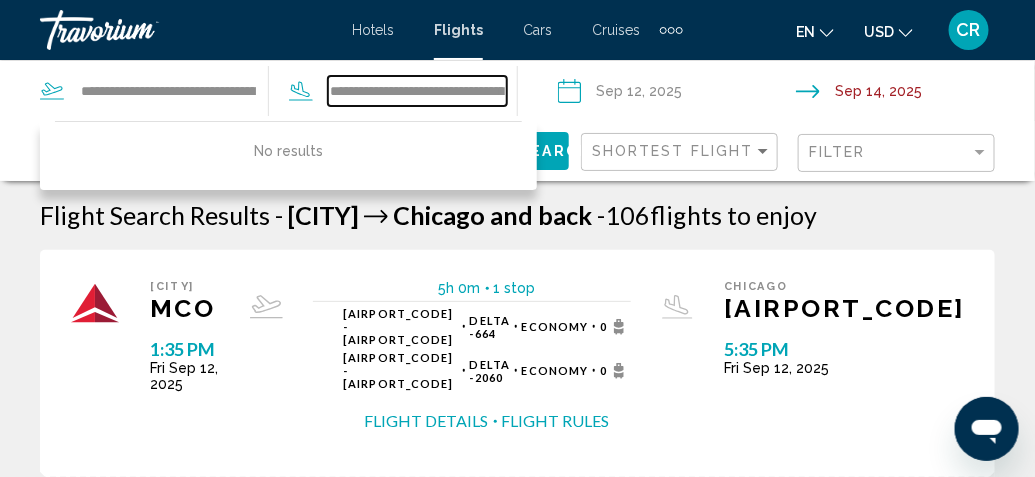 click on "**********" at bounding box center (417, 91) 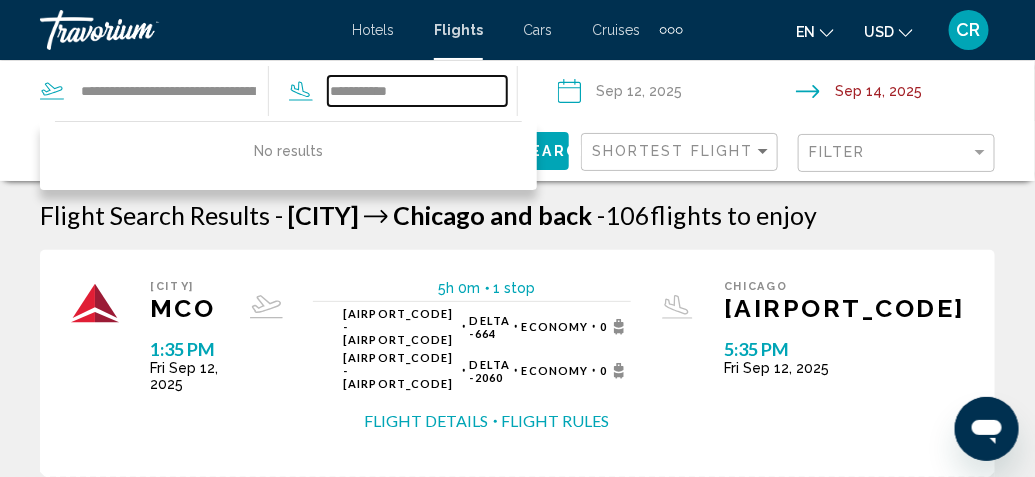 click on "**********" at bounding box center [517, 238] 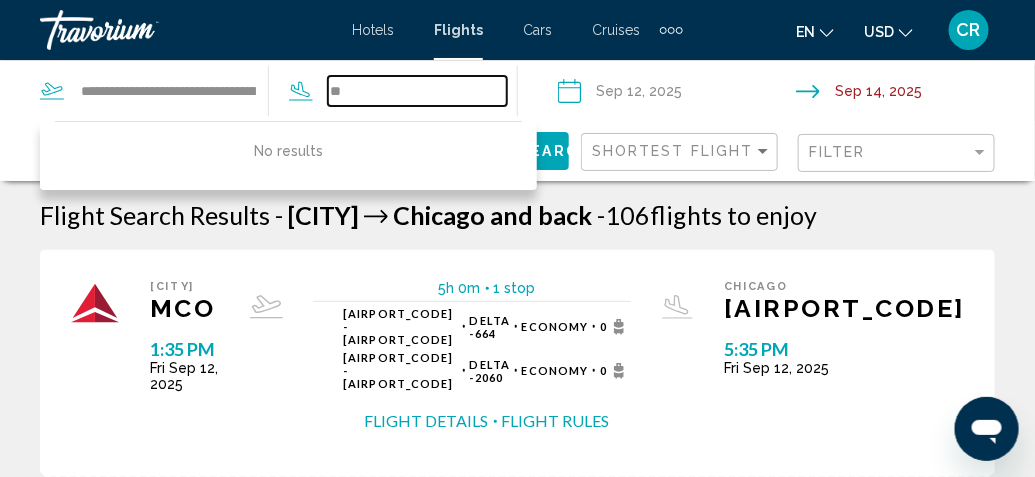 type on "*" 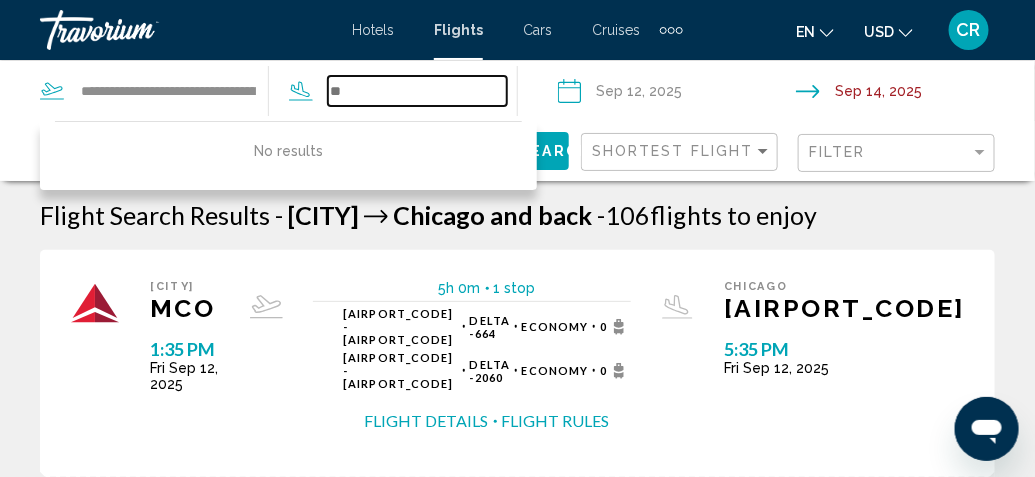 type 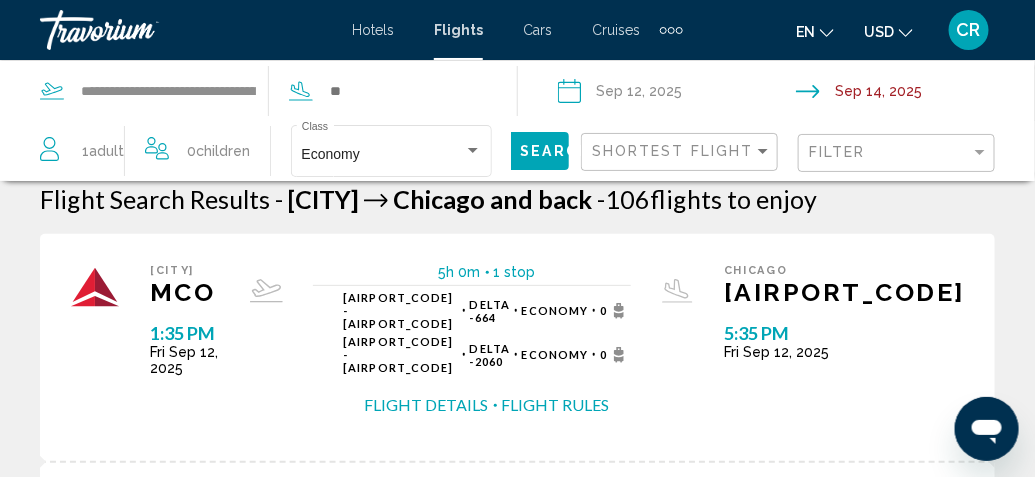 scroll, scrollTop: 0, scrollLeft: 0, axis: both 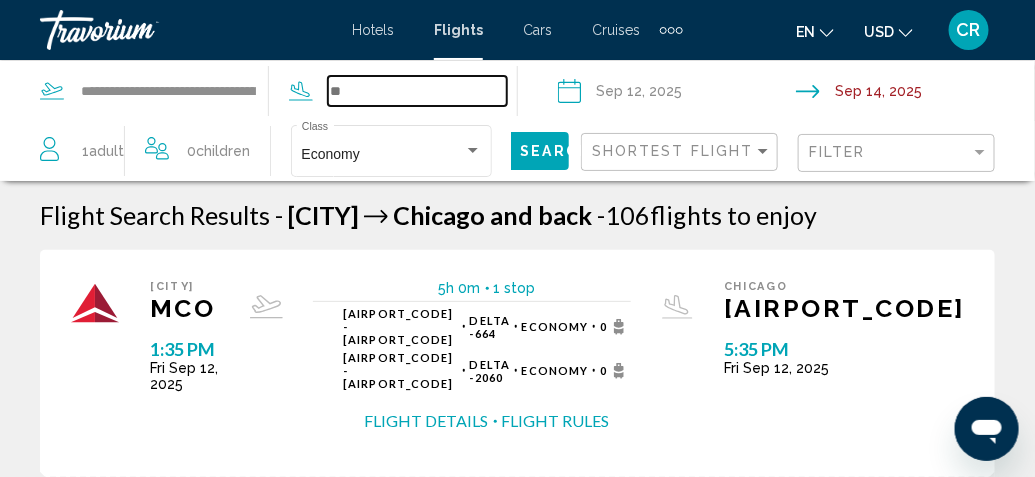 click at bounding box center [417, 91] 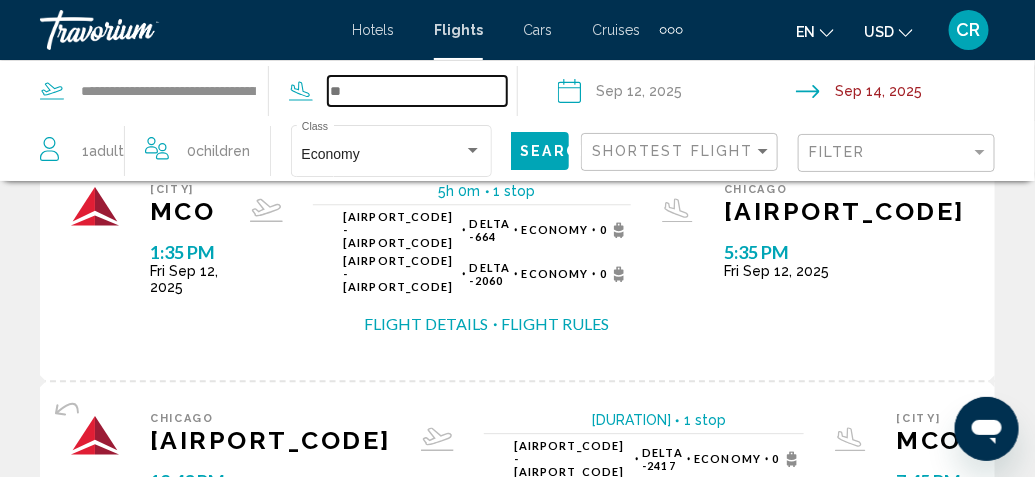 scroll, scrollTop: 3269, scrollLeft: 0, axis: vertical 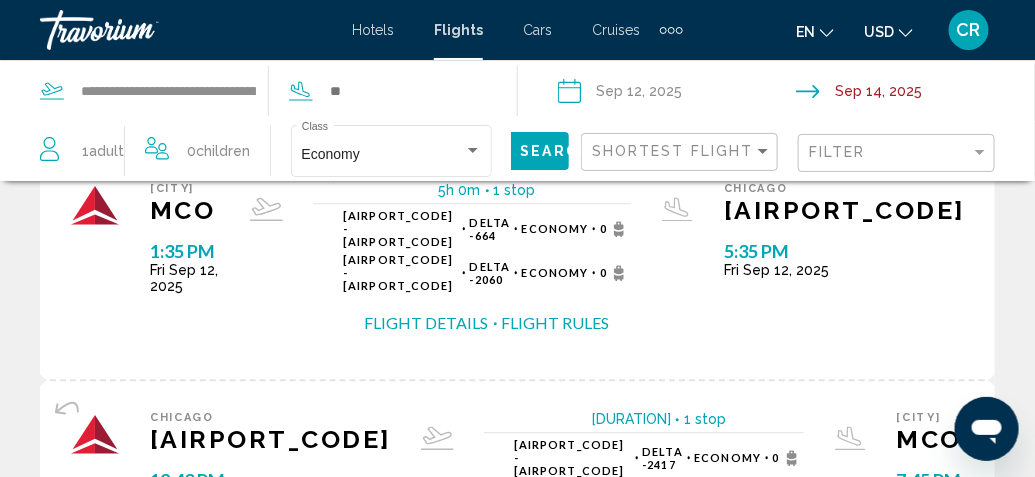 click on "page  2" at bounding box center [377, 814] 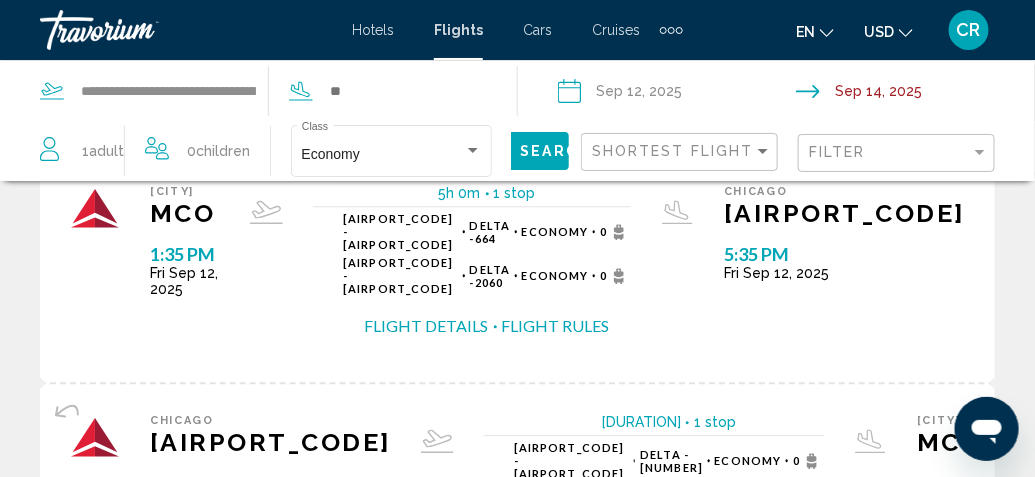 scroll, scrollTop: 3281, scrollLeft: 0, axis: vertical 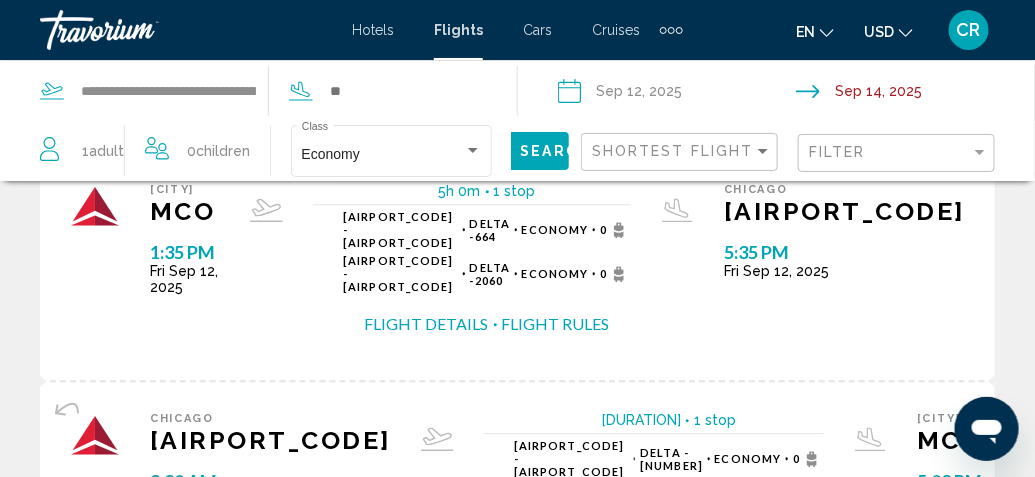 click on "page  3" at bounding box center [447, 802] 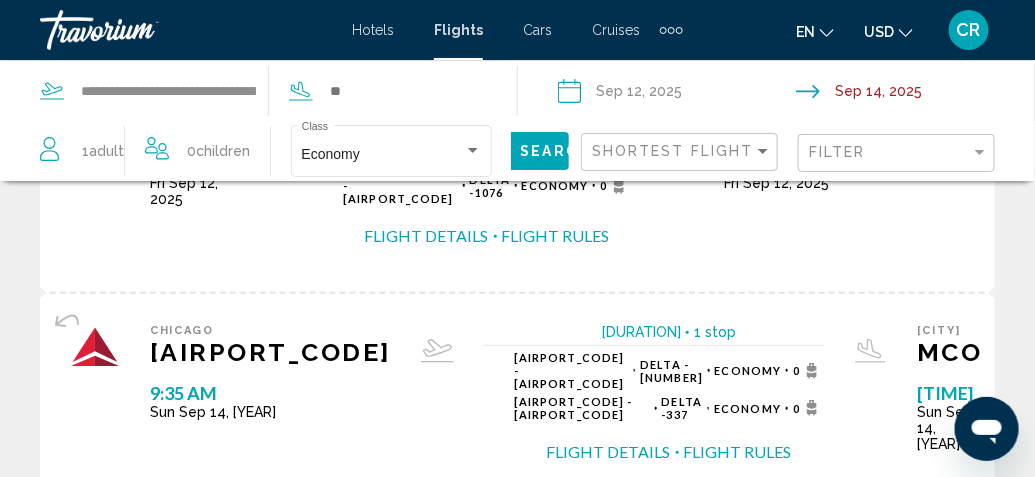 scroll, scrollTop: 0, scrollLeft: 0, axis: both 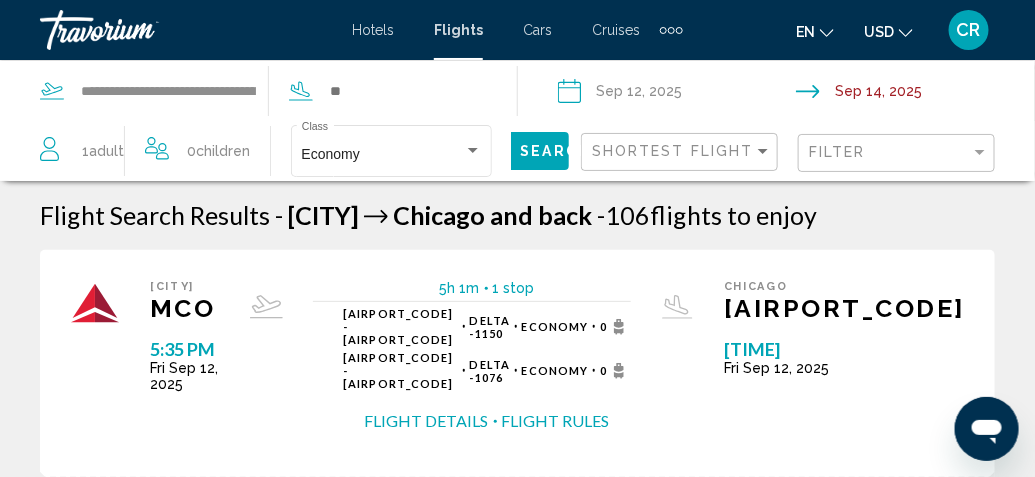 click on "Flights" at bounding box center [458, 30] 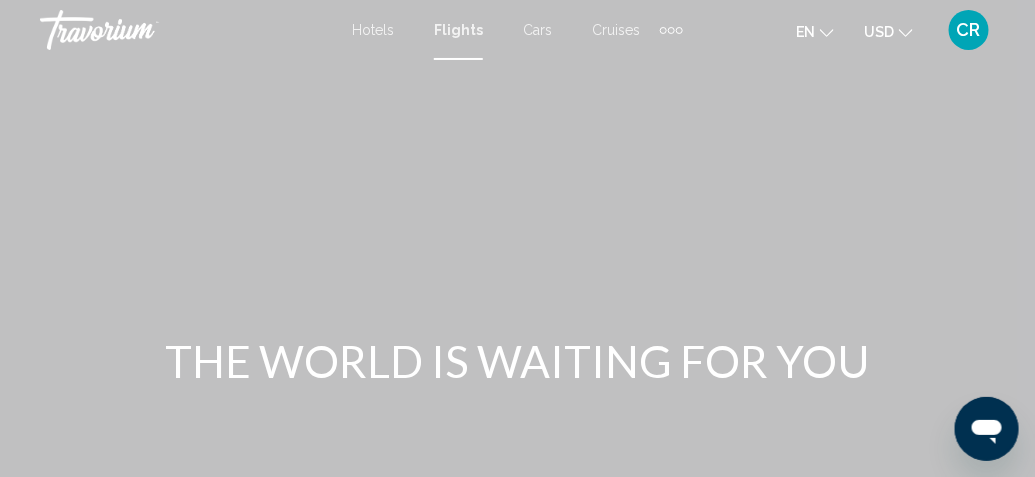 click on "Hotels" at bounding box center (373, 30) 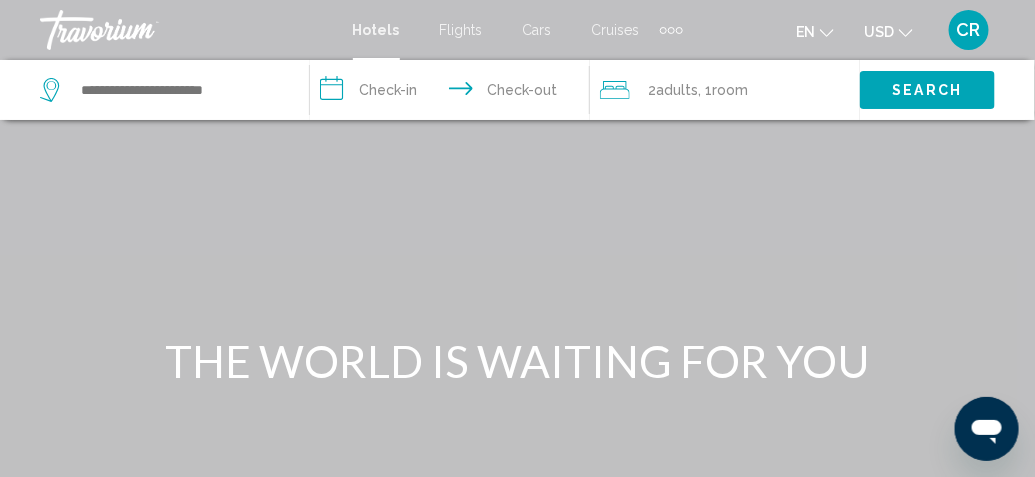 click on "Flights" at bounding box center [461, 30] 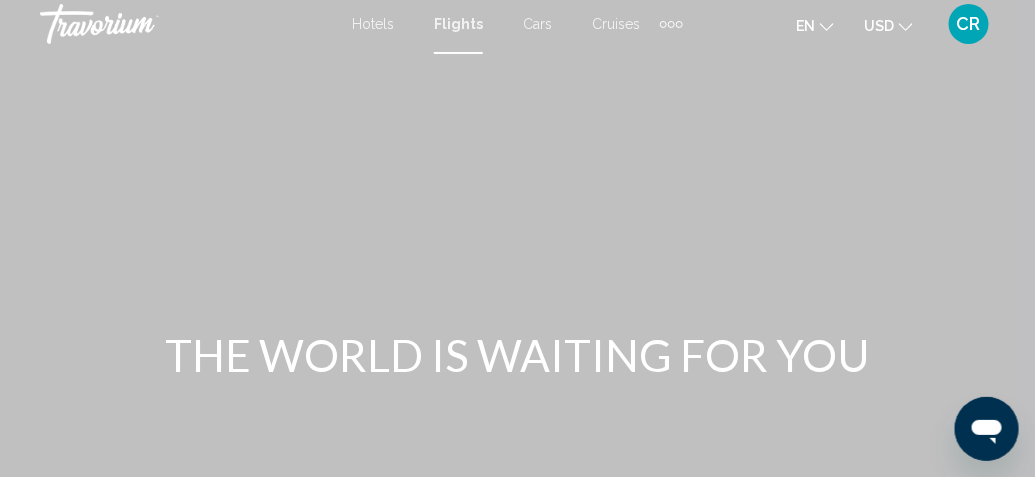 scroll, scrollTop: 0, scrollLeft: 0, axis: both 